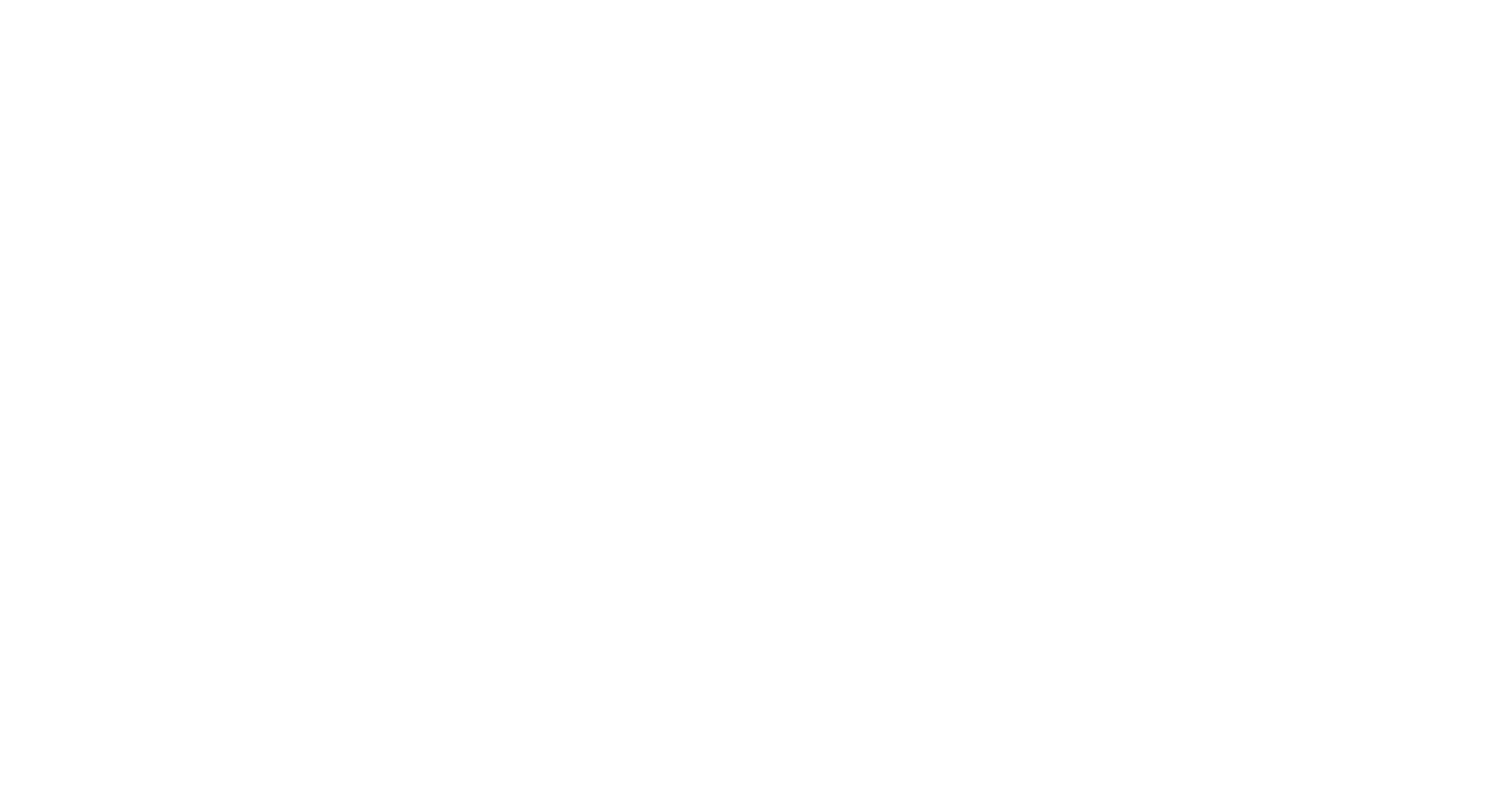 scroll, scrollTop: 0, scrollLeft: 0, axis: both 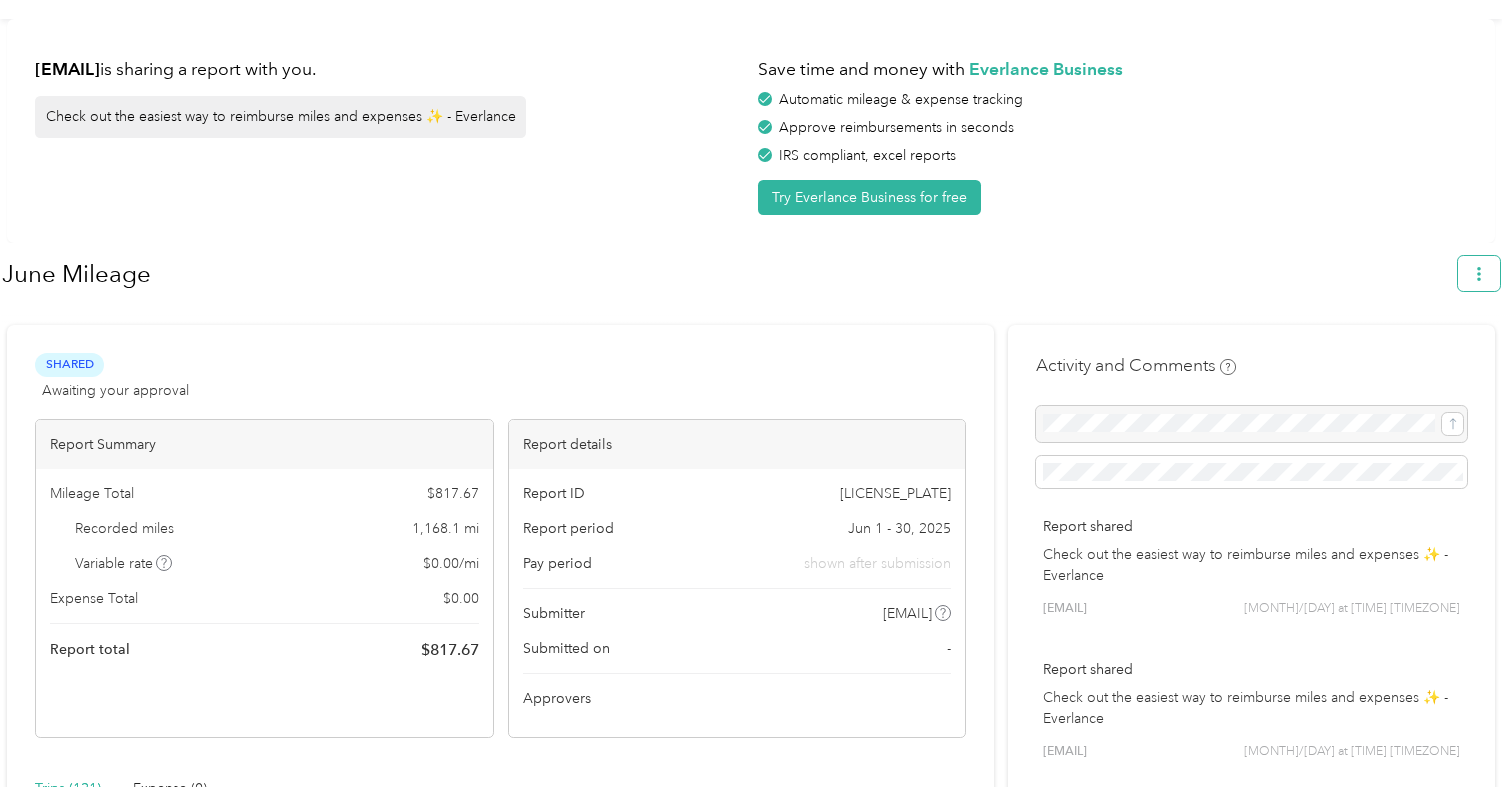 click 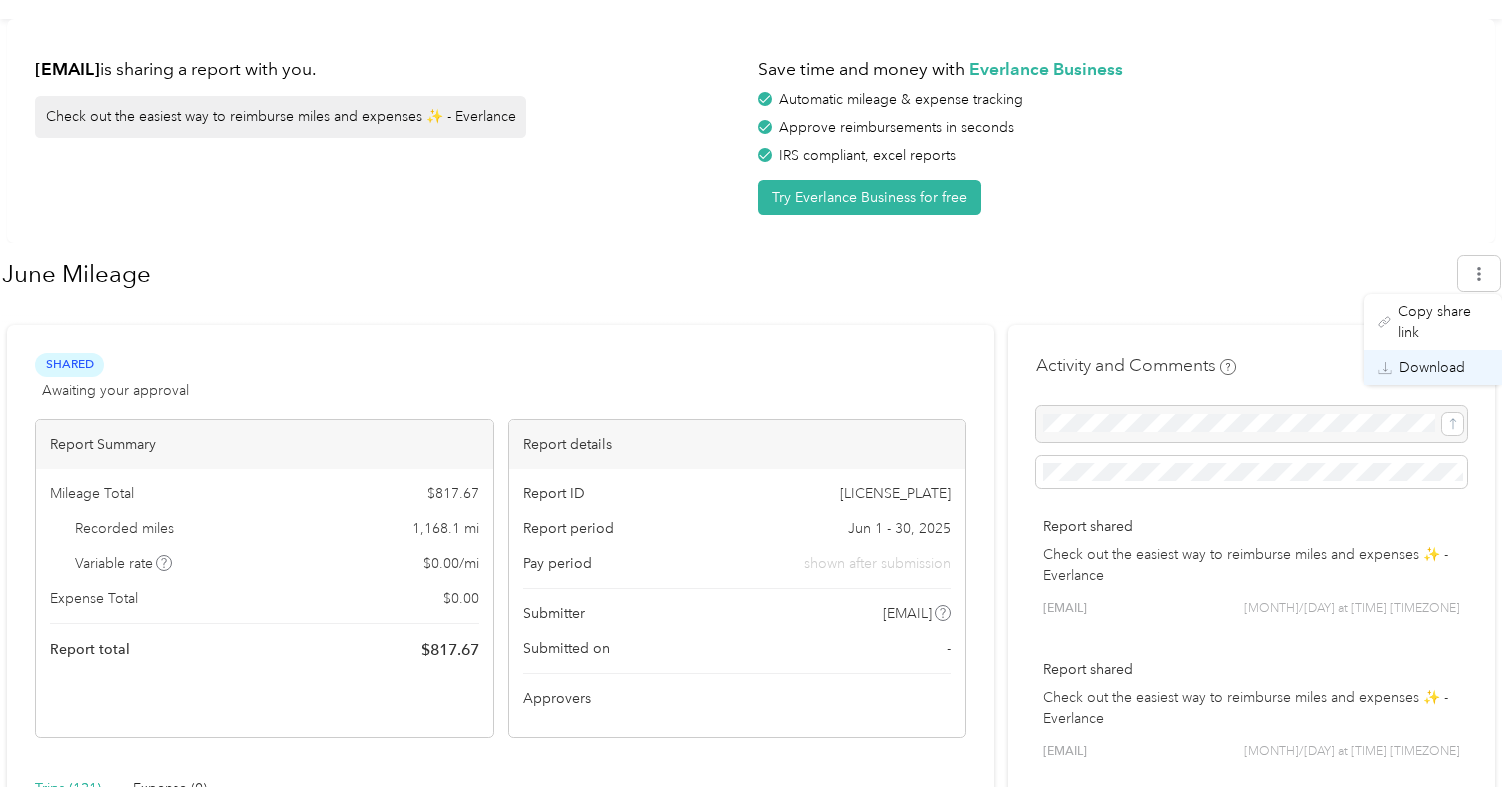click on "Download" at bounding box center (1432, 367) 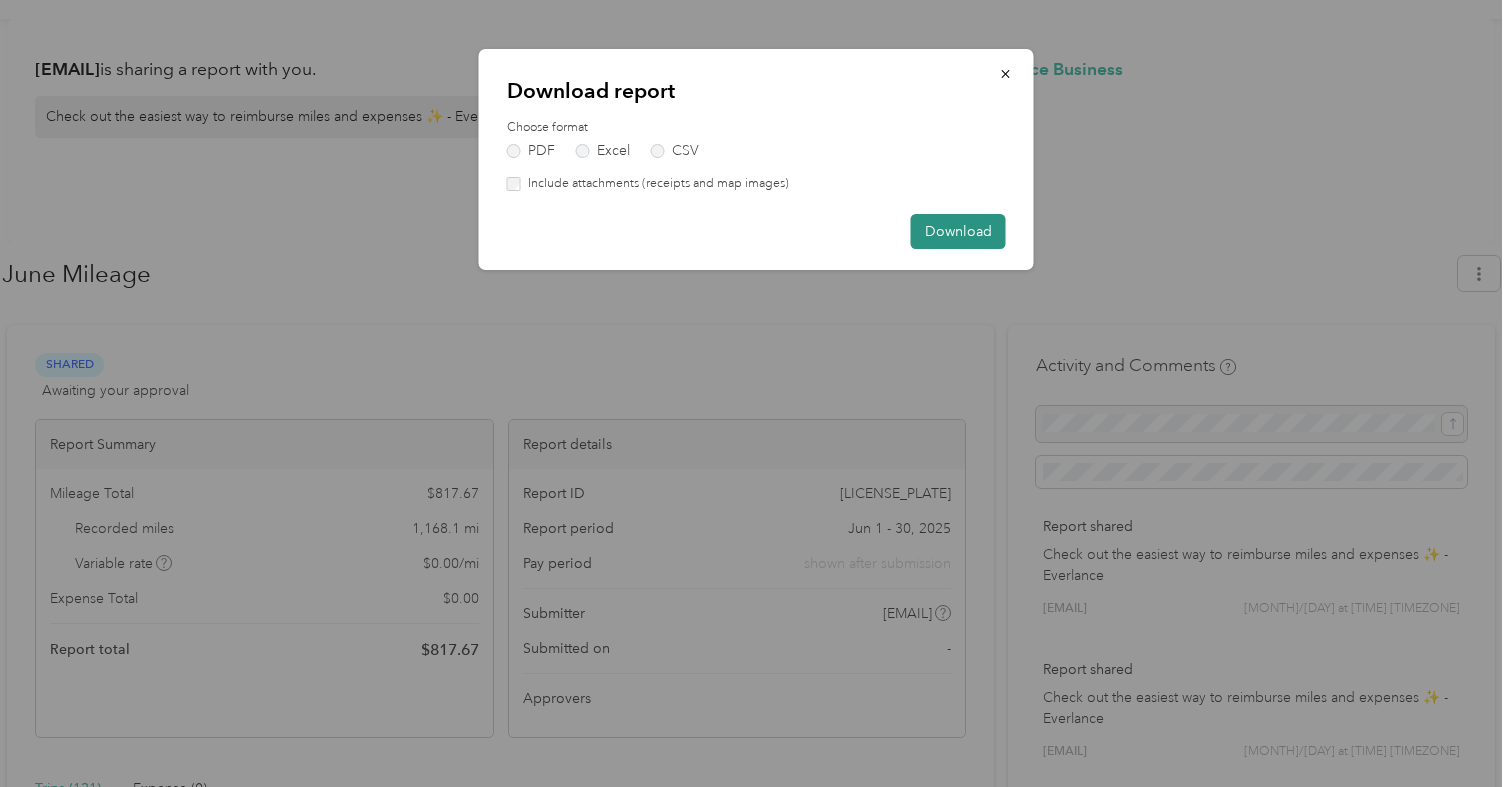 click on "Download" at bounding box center [958, 231] 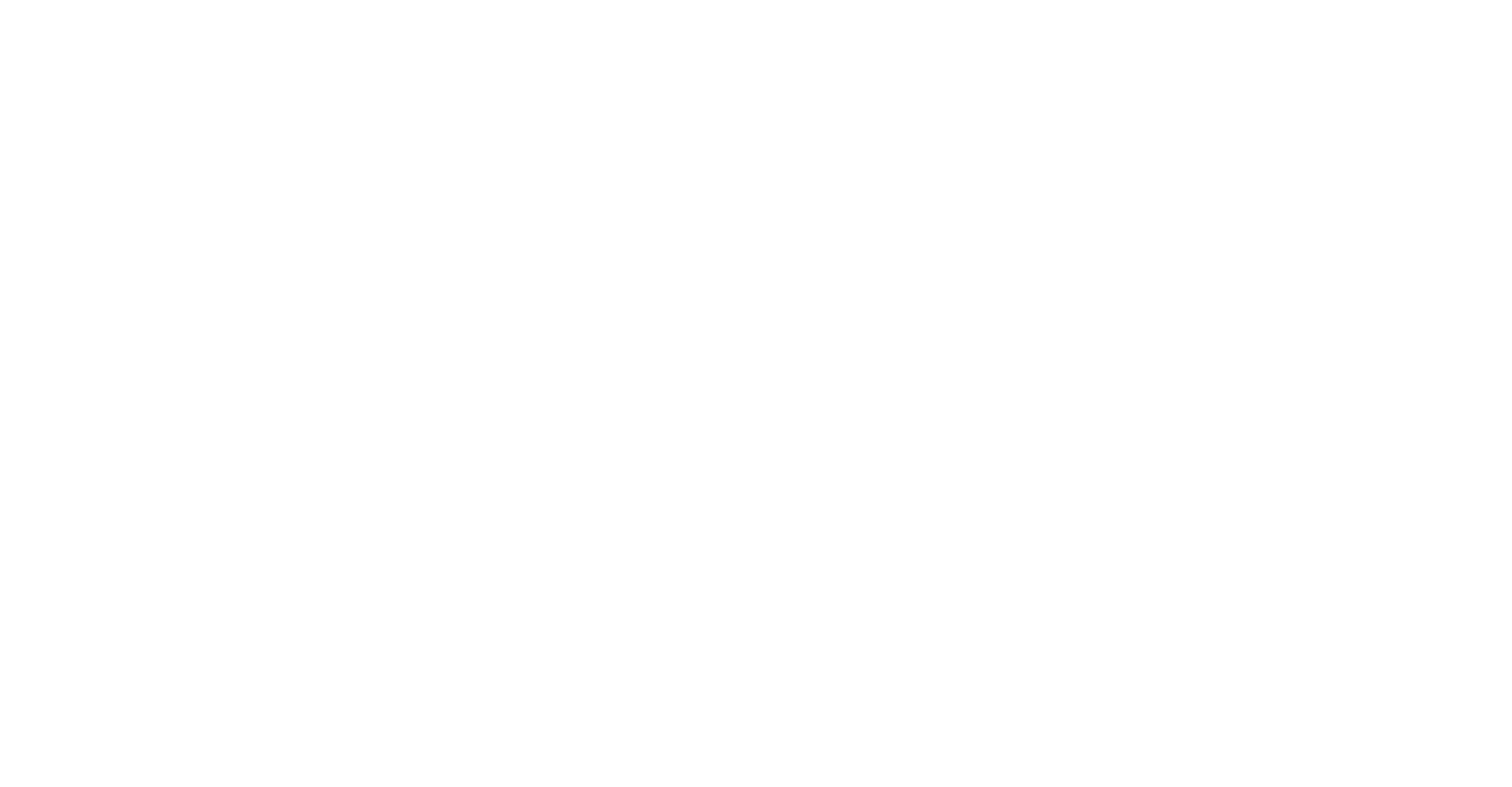 scroll, scrollTop: 0, scrollLeft: 0, axis: both 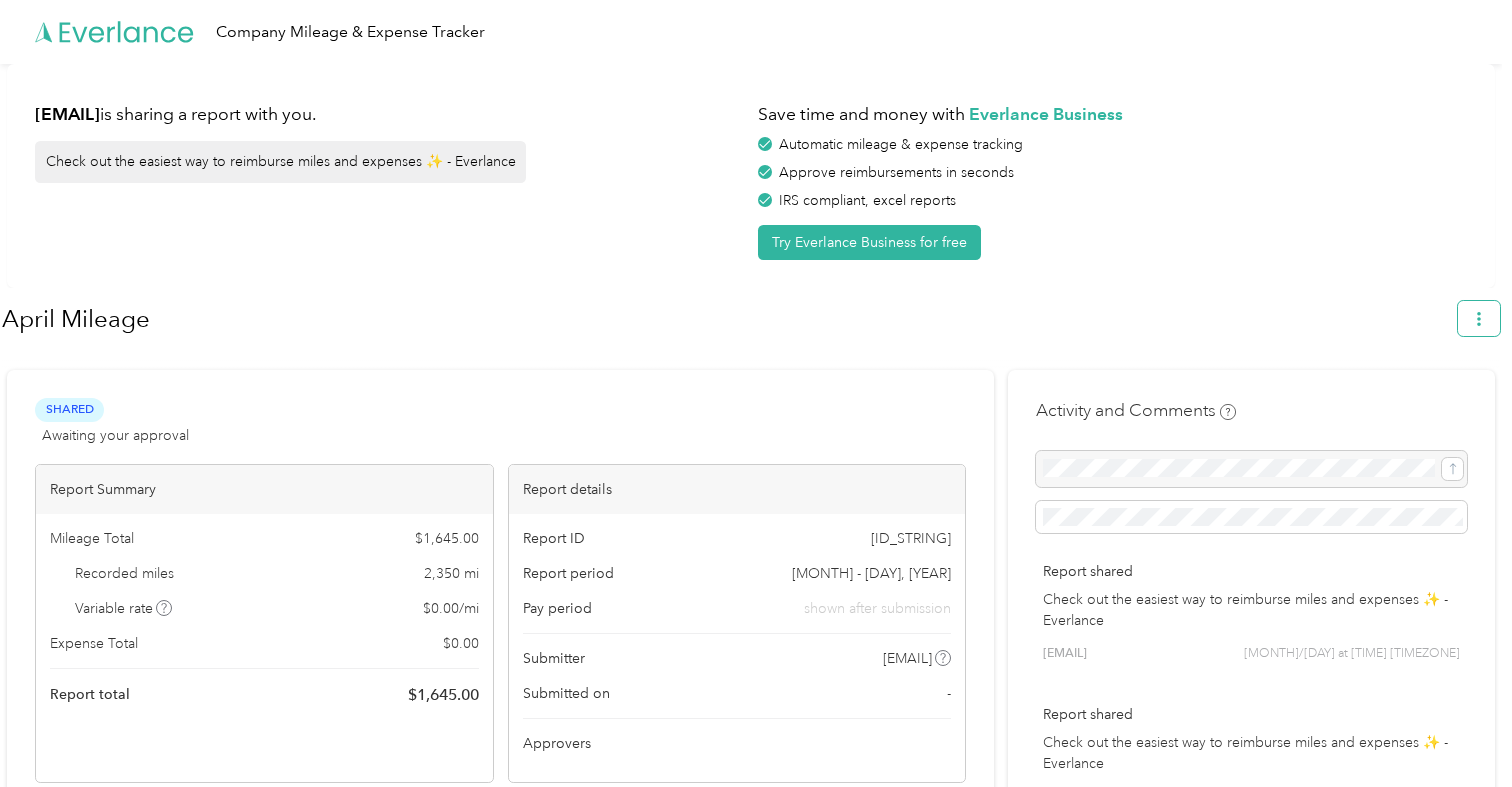 click at bounding box center [1479, 318] 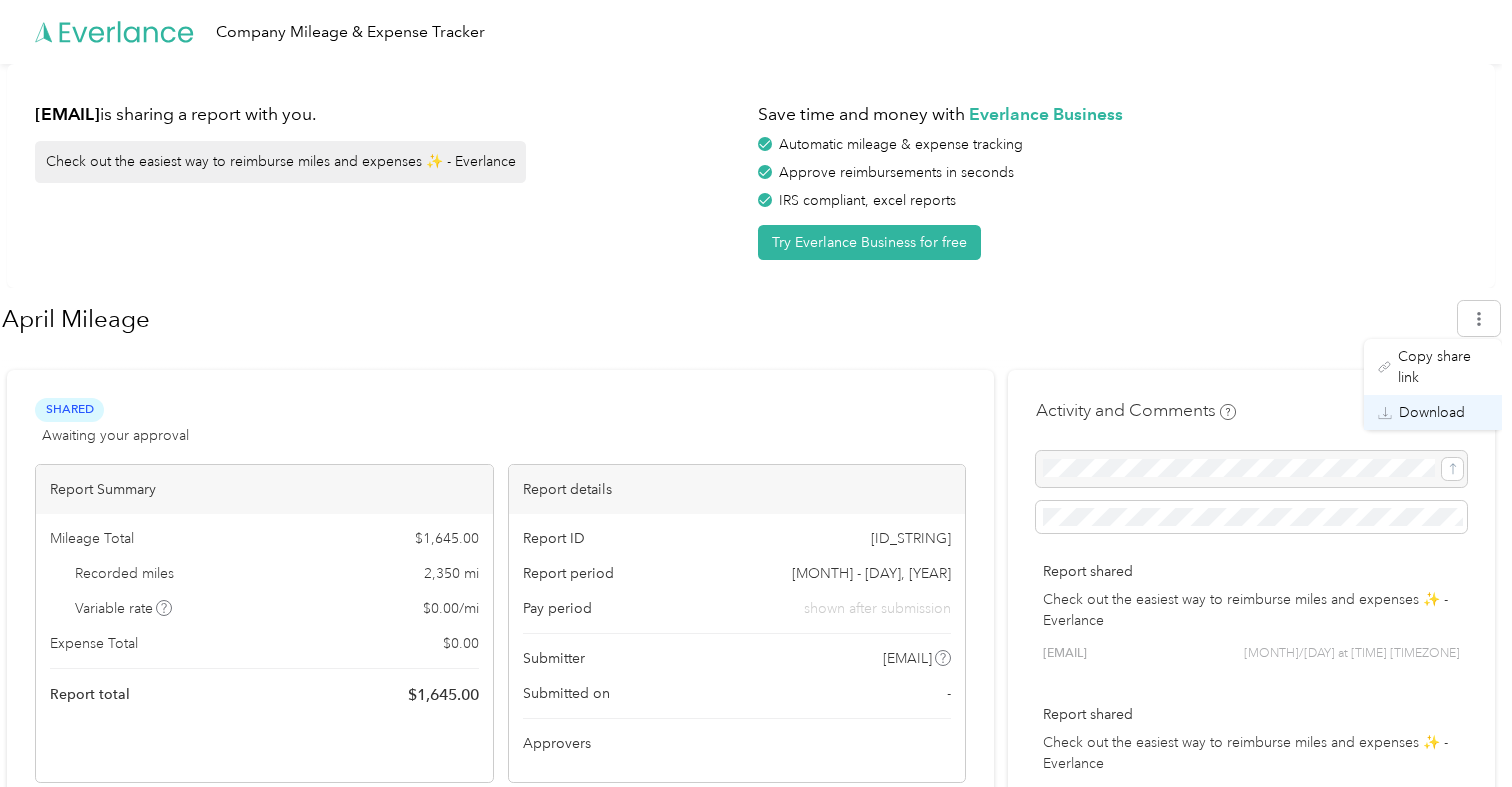 click on "Download" at bounding box center (1432, 412) 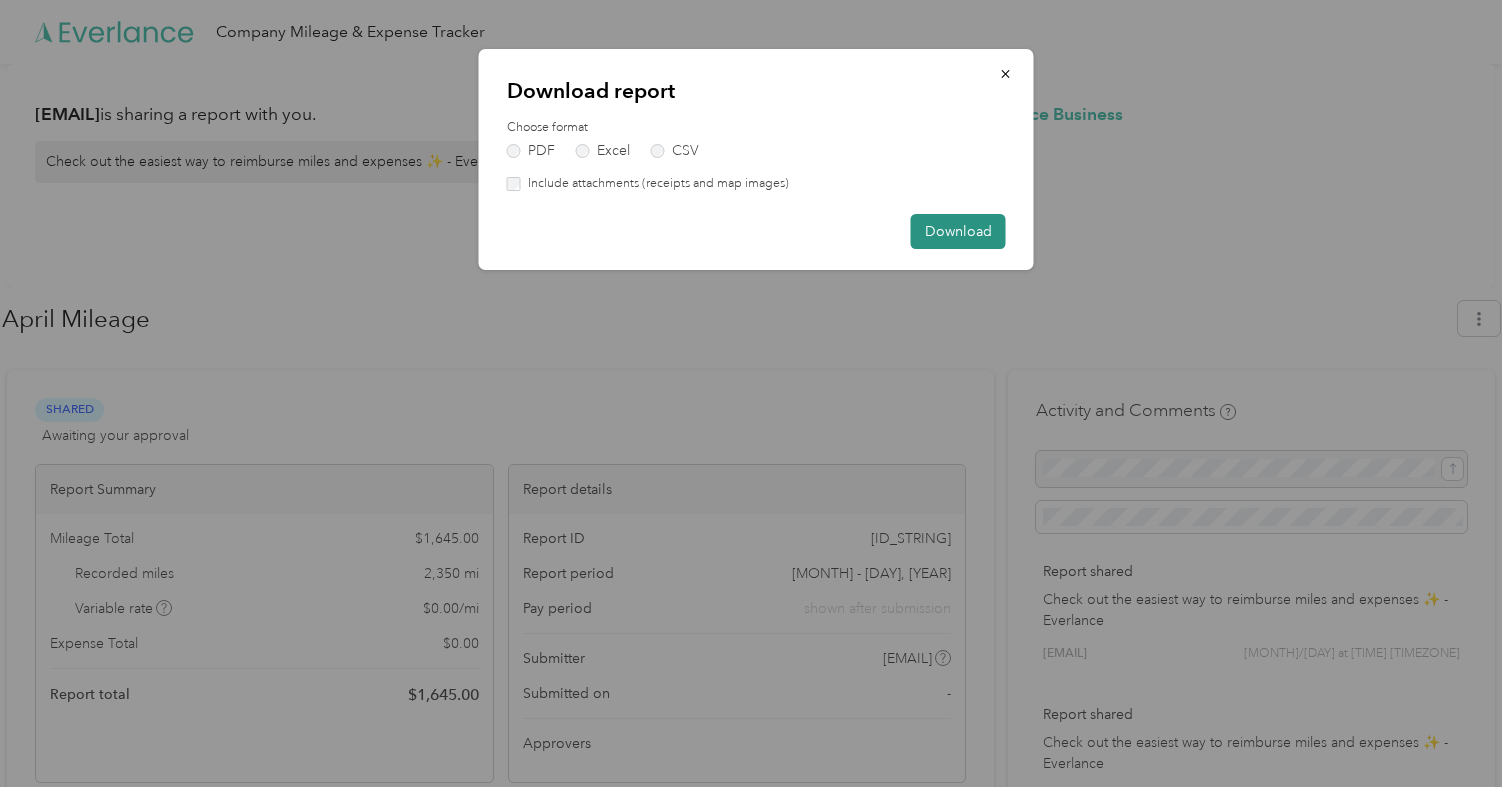 click on "Download" at bounding box center [958, 231] 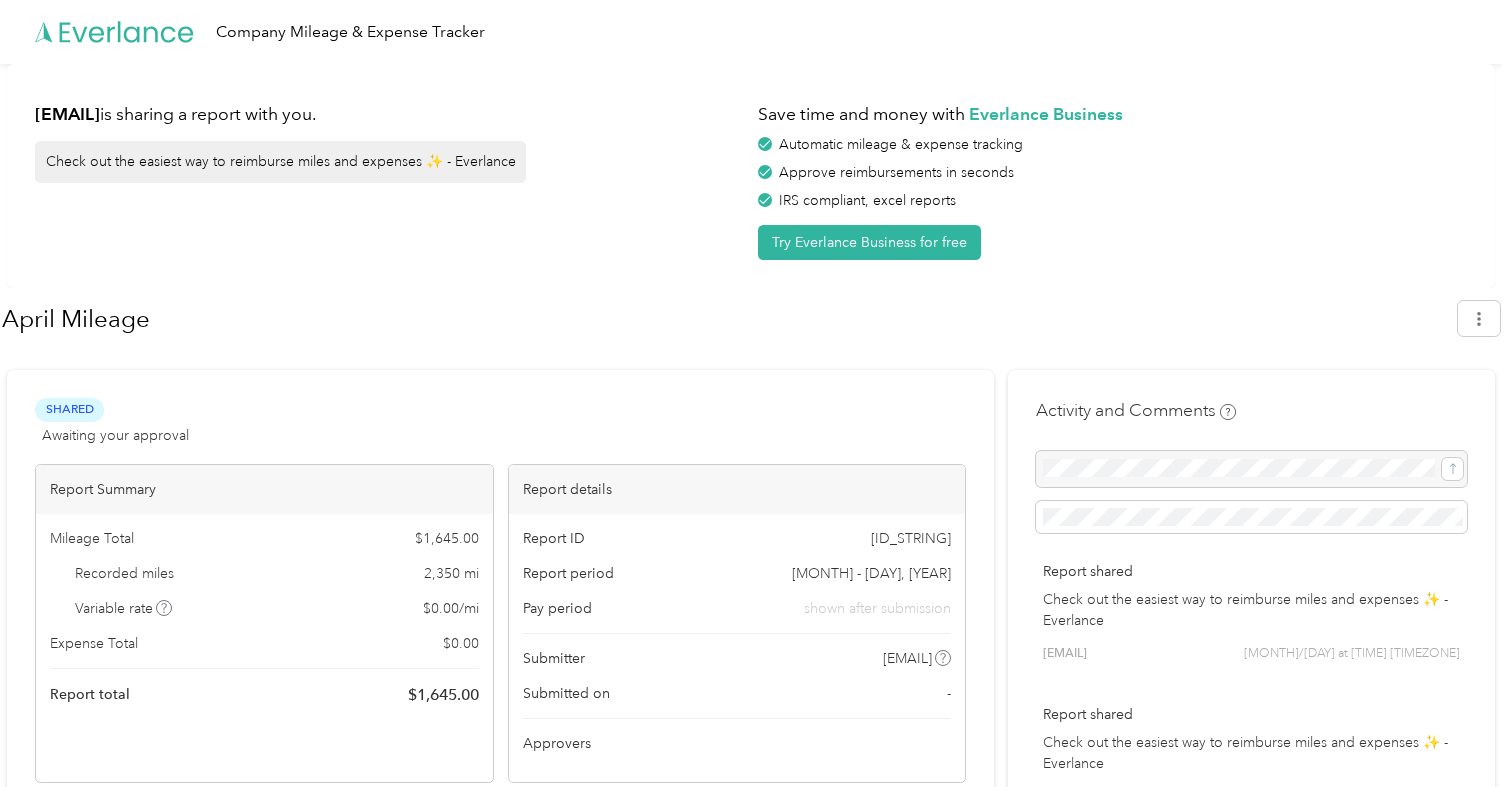 click 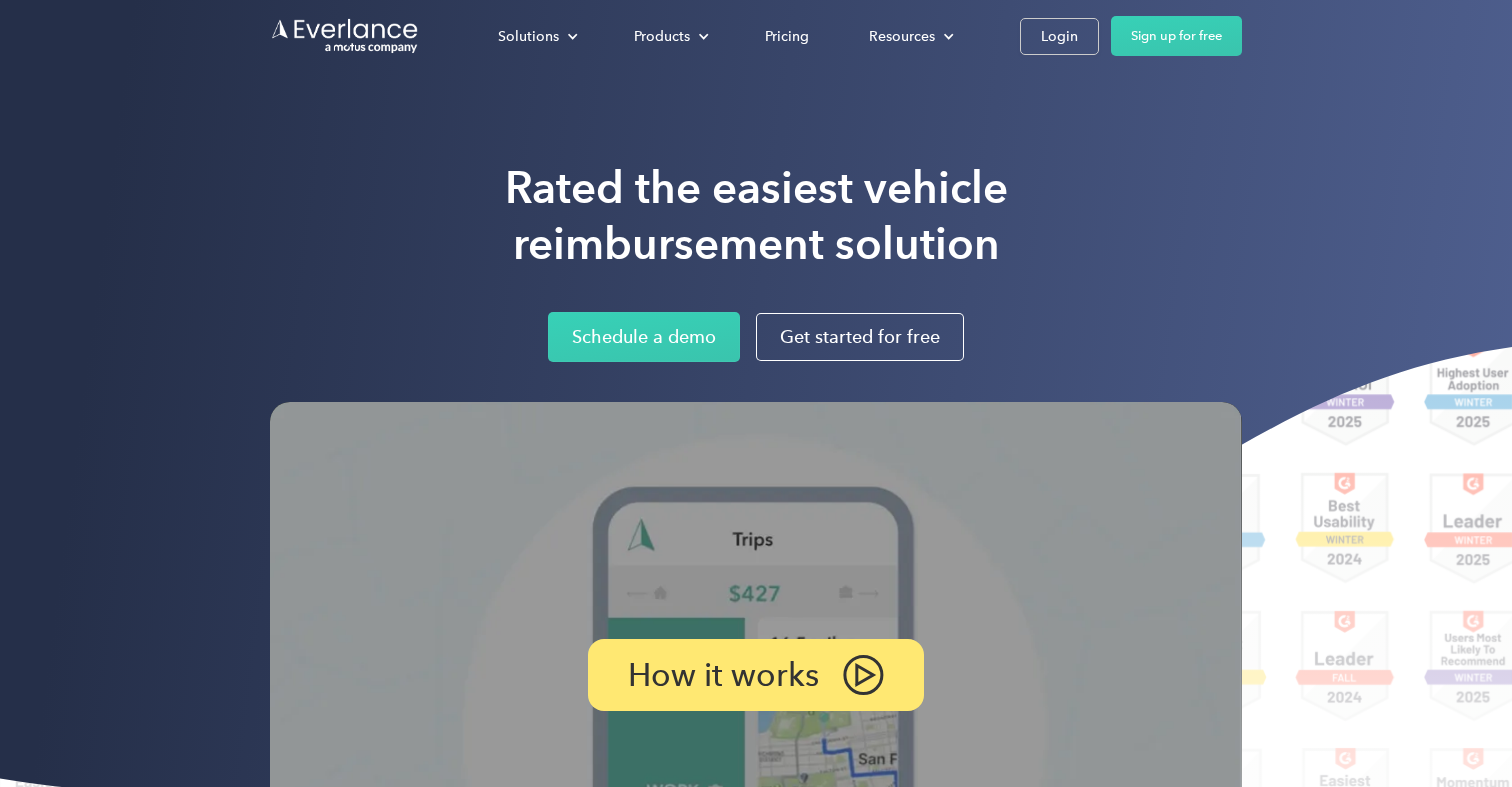 scroll, scrollTop: 0, scrollLeft: 0, axis: both 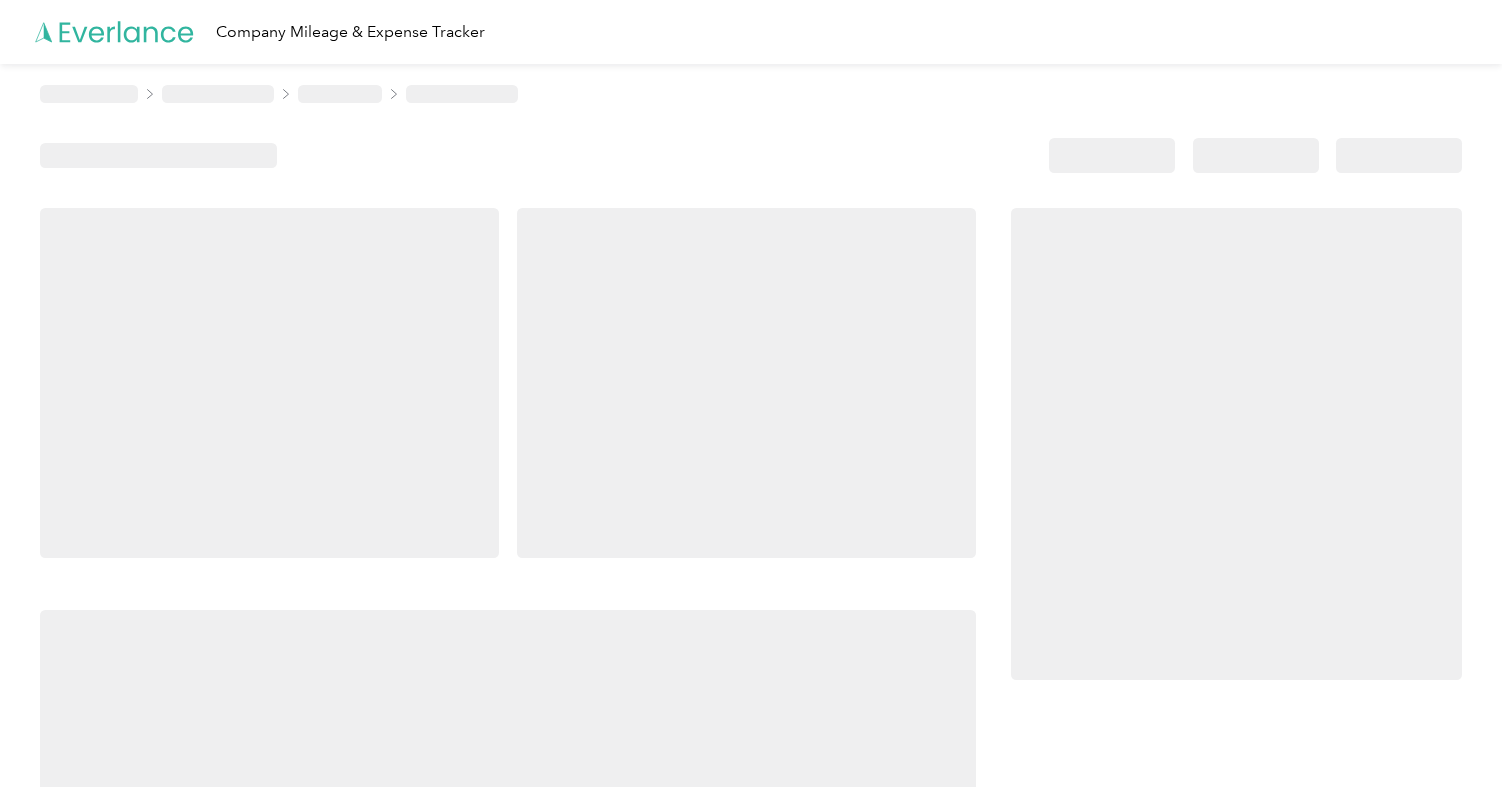 click at bounding box center (751, 505) 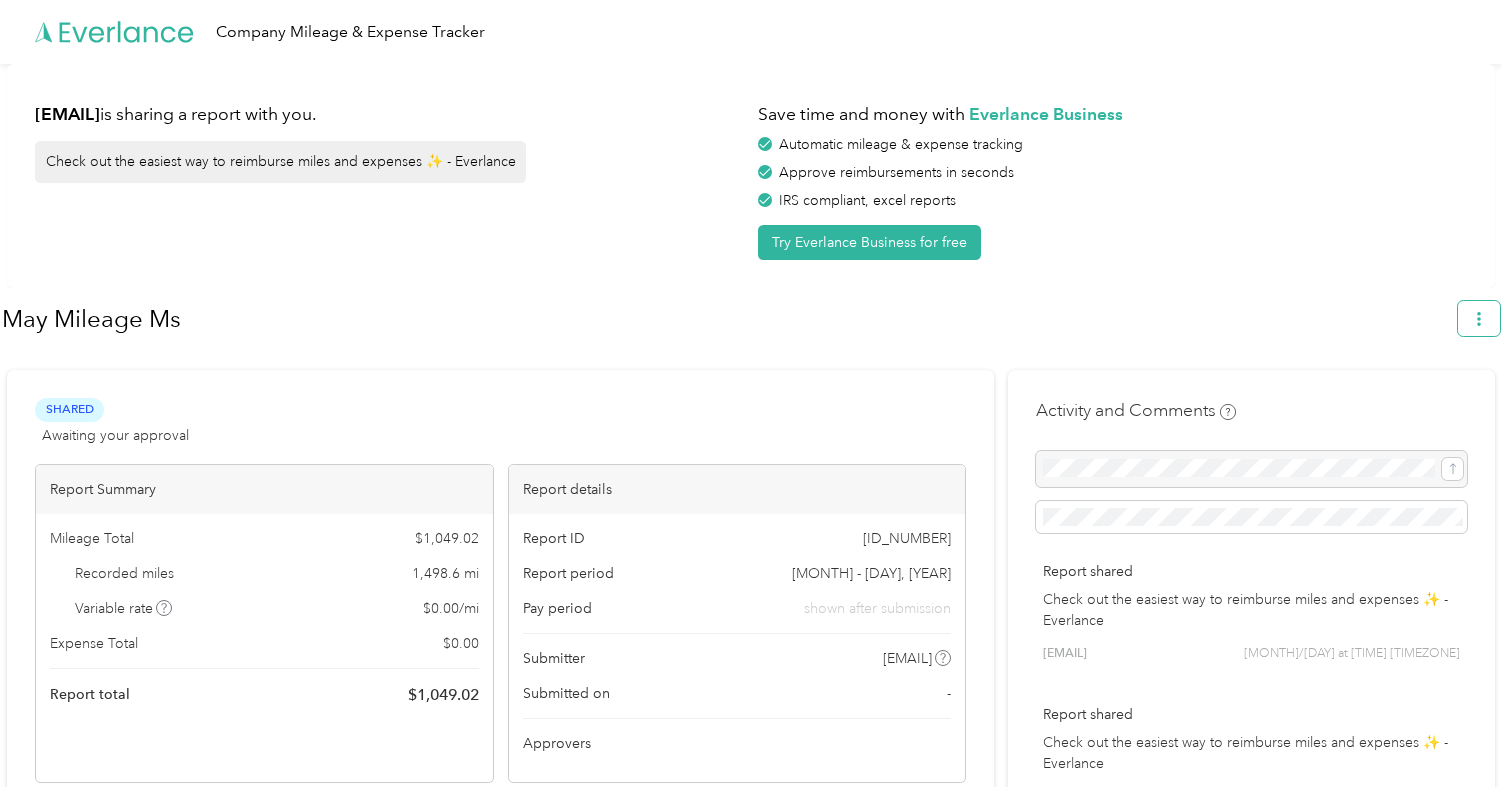 click at bounding box center [1479, 318] 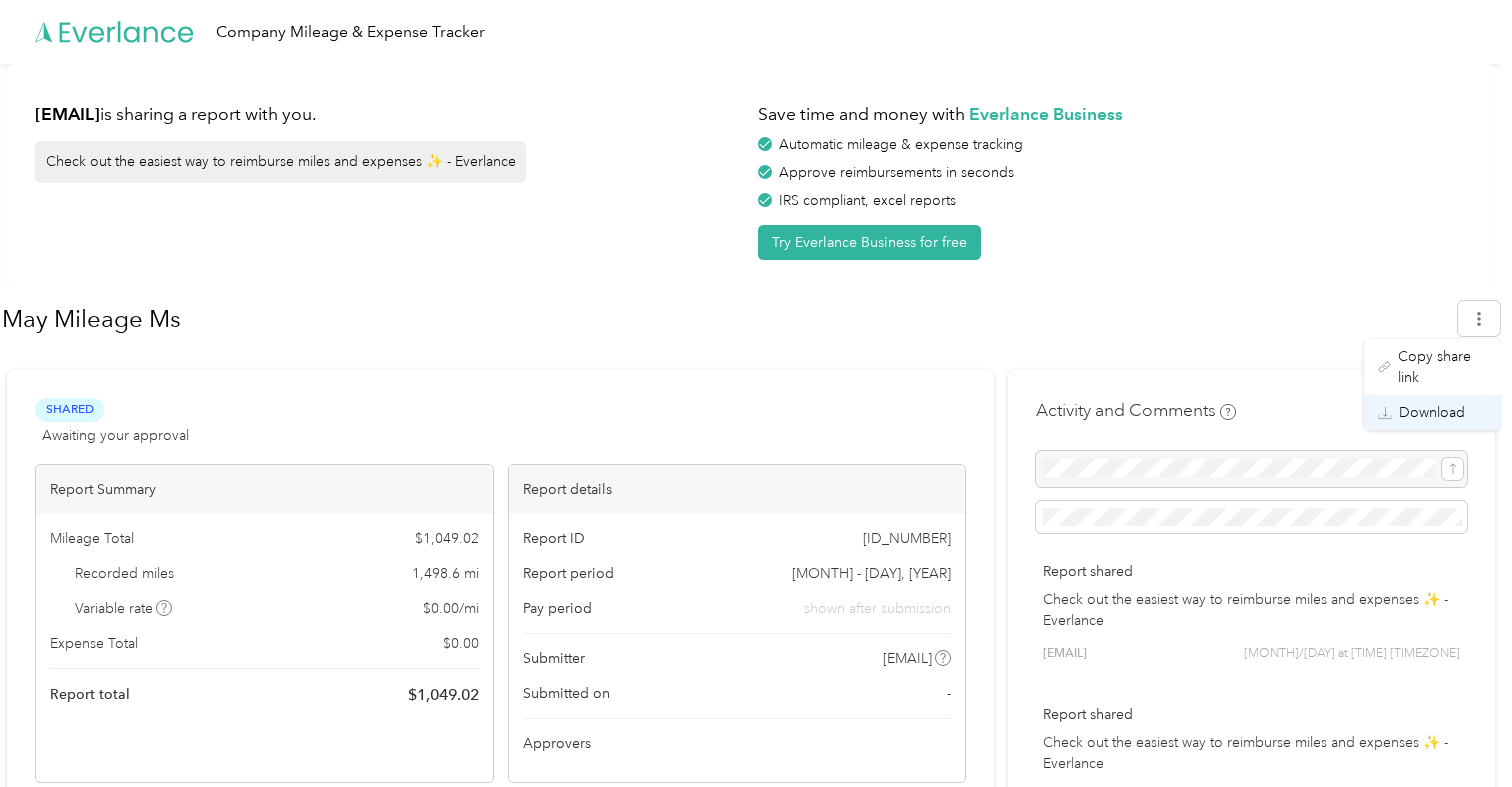 click on "Download" at bounding box center (1433, 412) 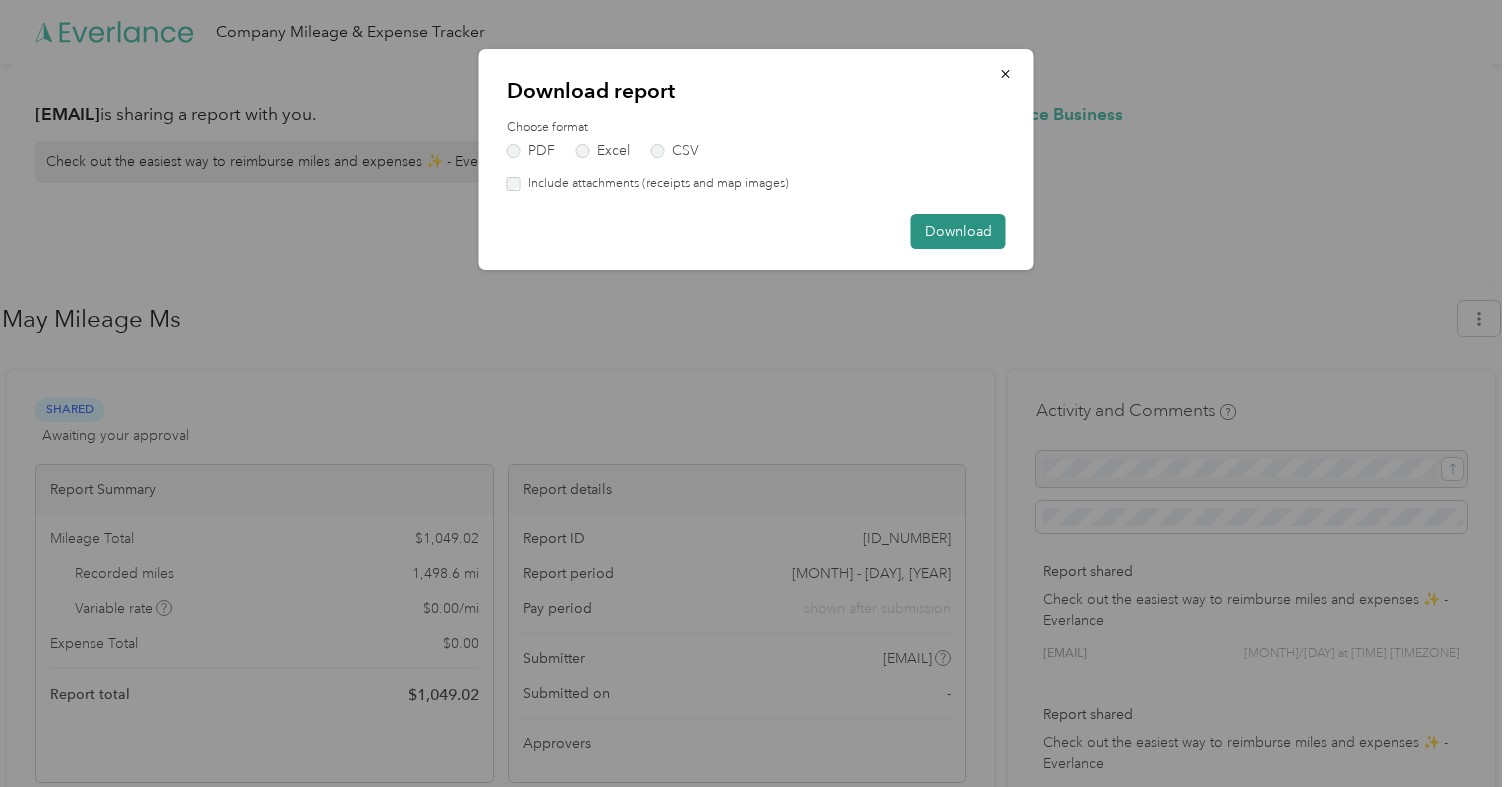 click on "Download" at bounding box center [958, 231] 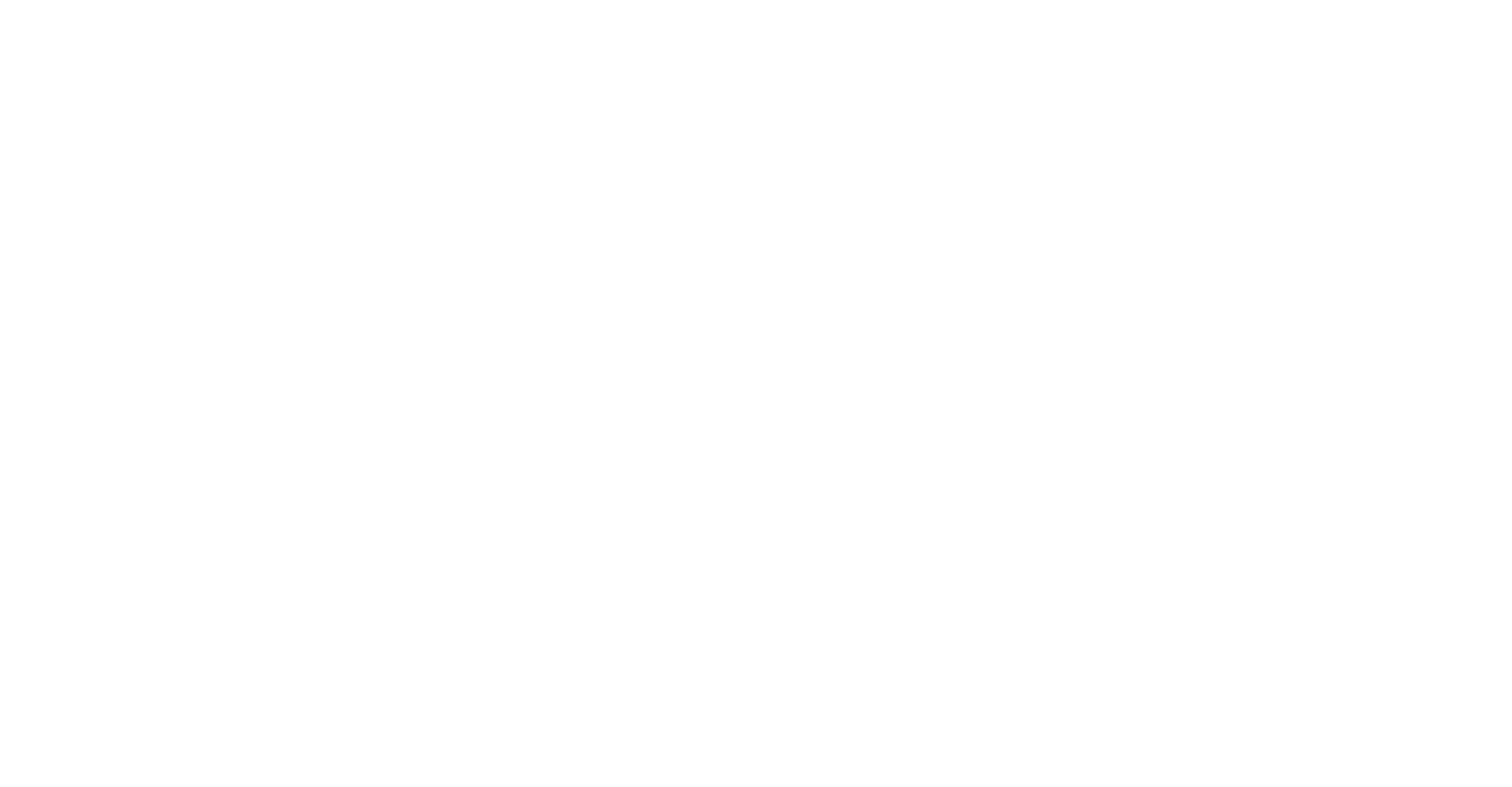 scroll, scrollTop: 0, scrollLeft: 0, axis: both 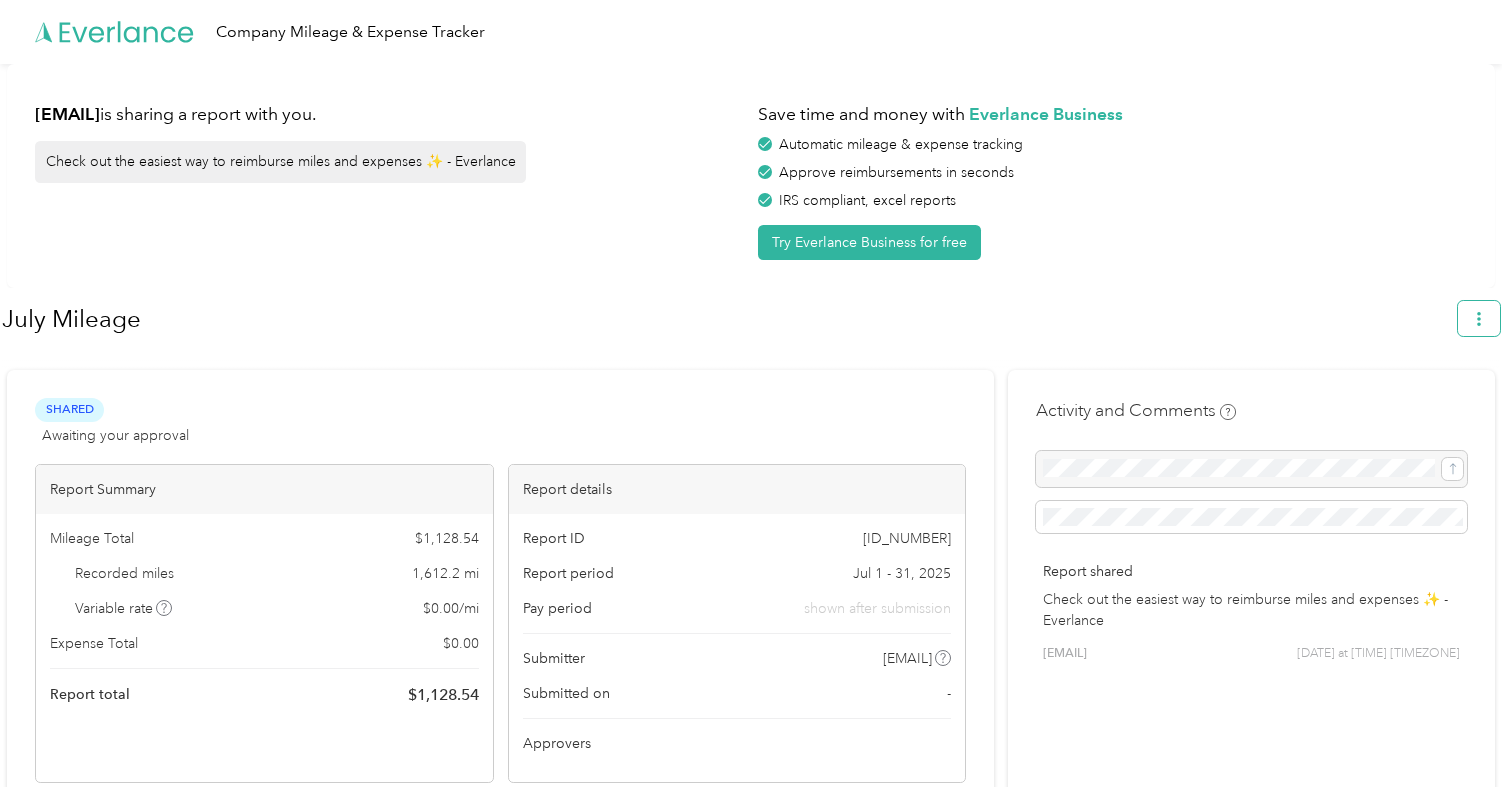 click at bounding box center [1479, 318] 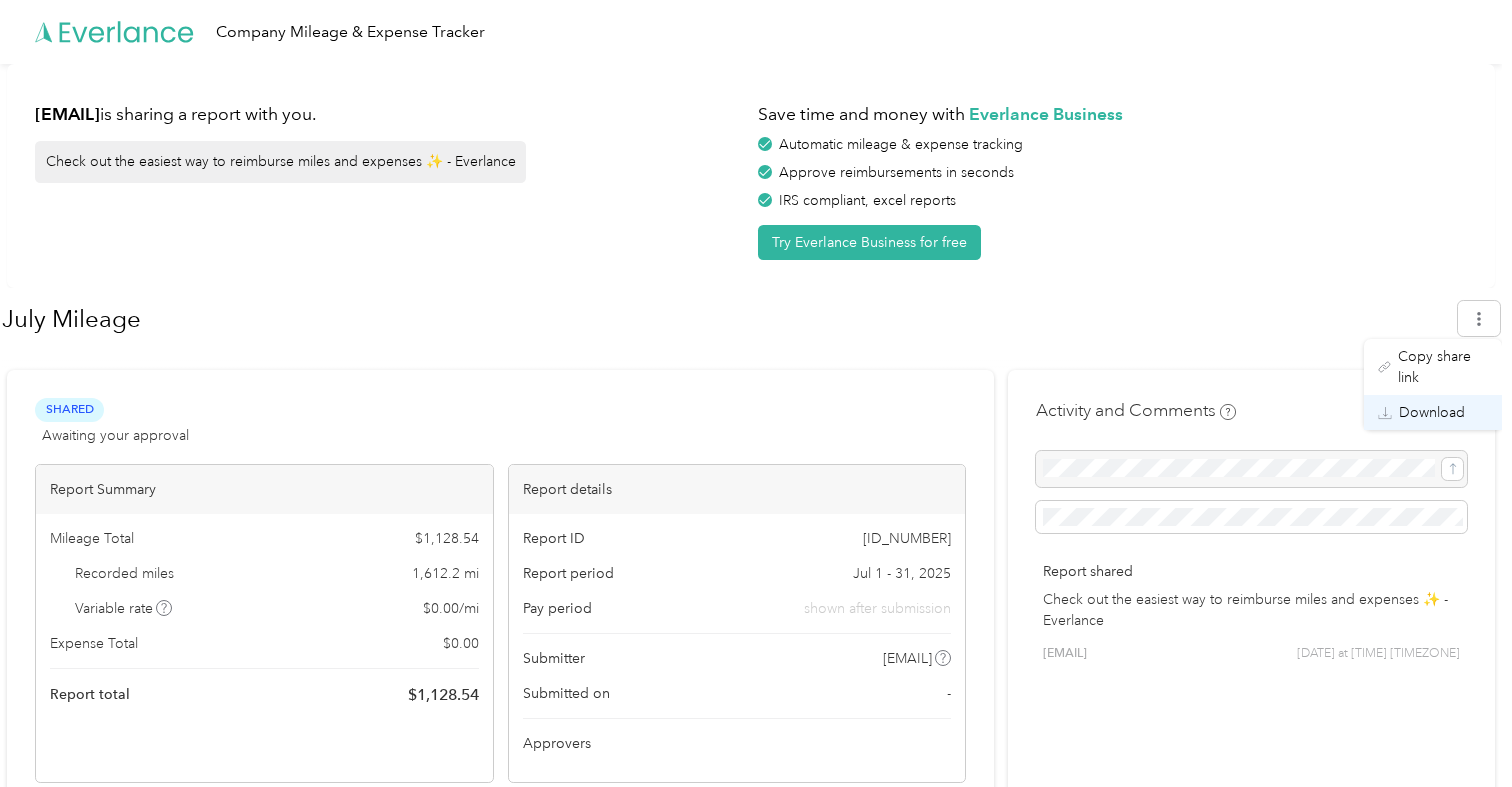 click on "Download" at bounding box center (1432, 412) 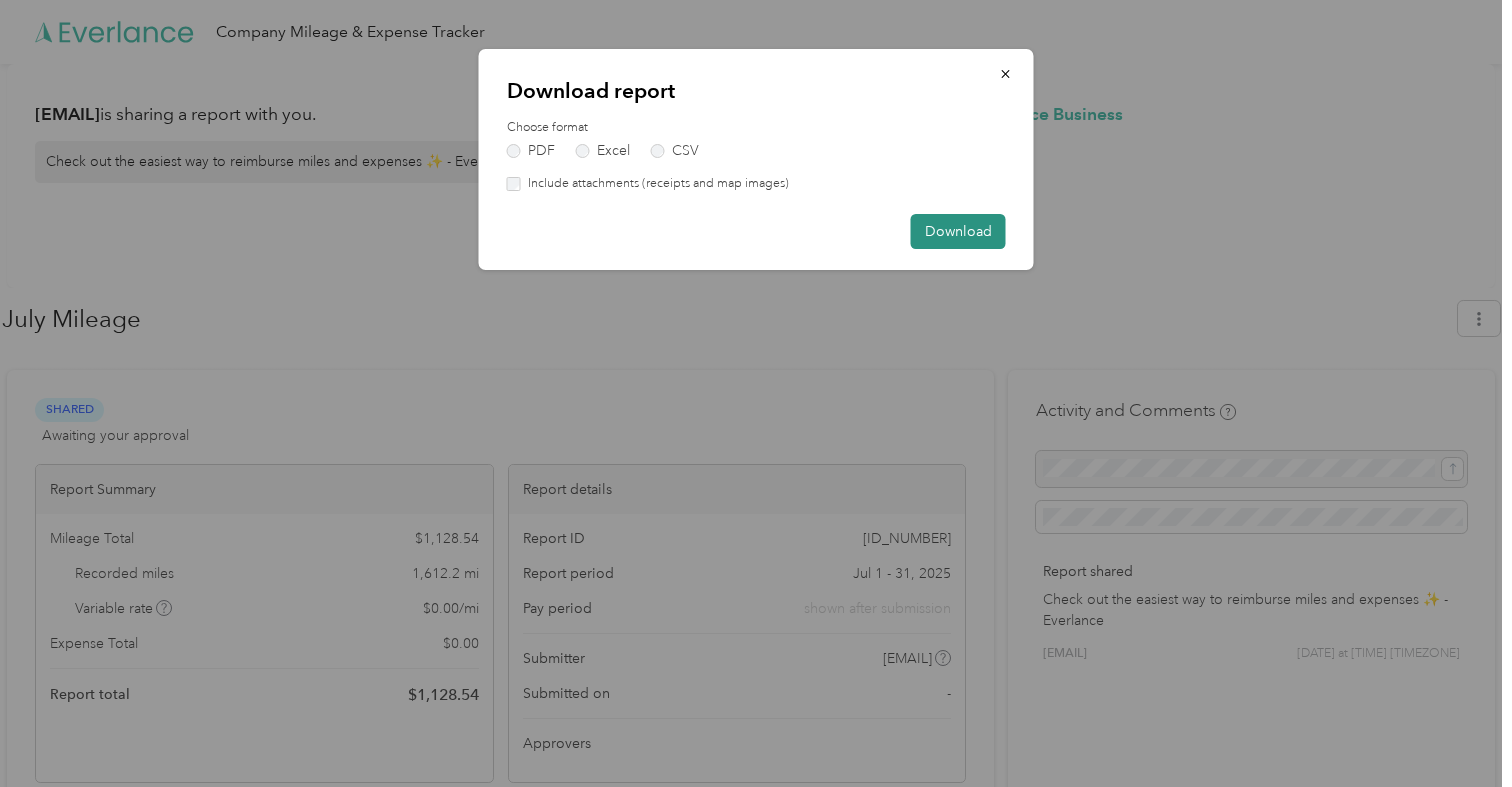 click on "Download" at bounding box center (958, 231) 